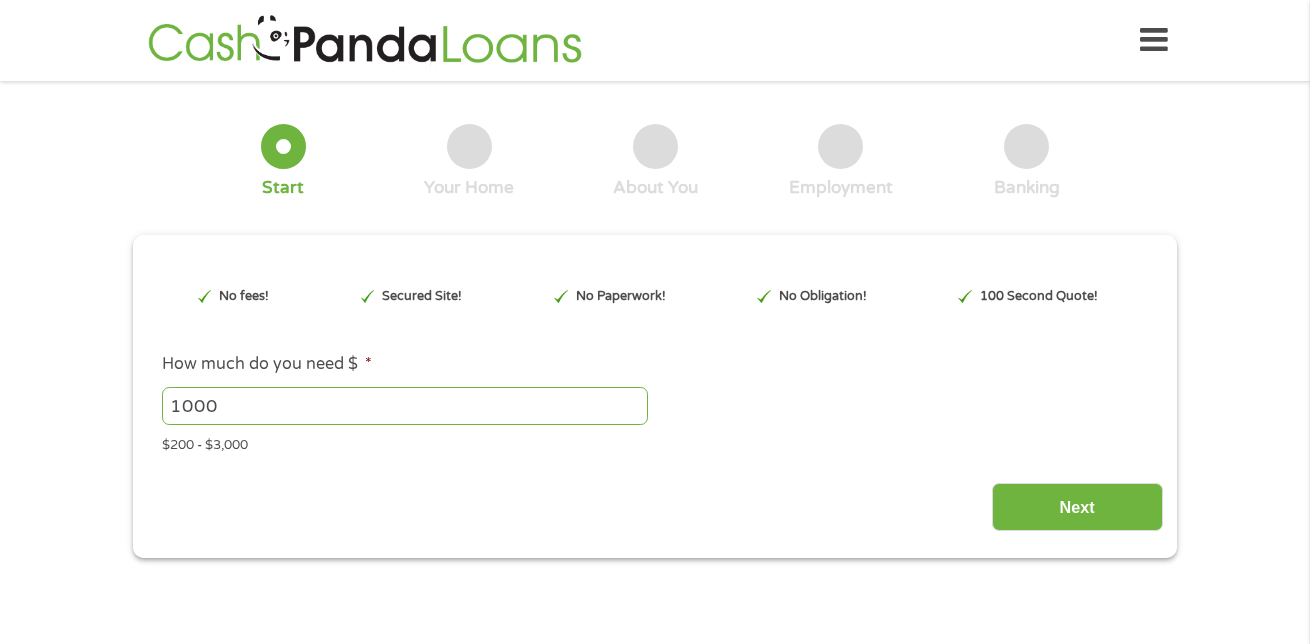 scroll, scrollTop: 0, scrollLeft: 0, axis: both 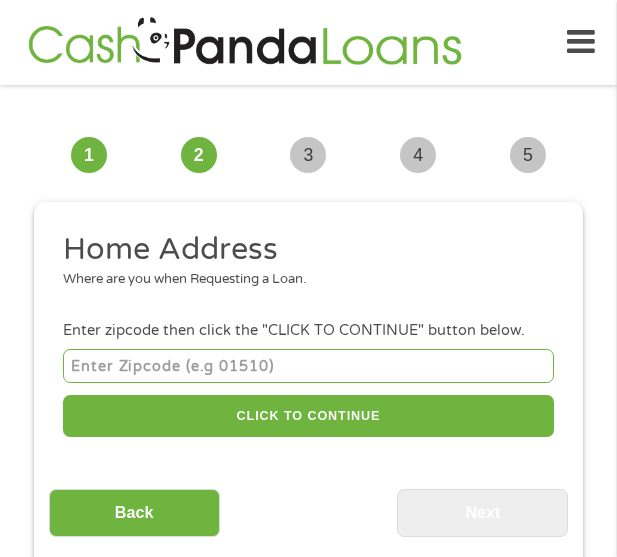 click at bounding box center (308, 365) 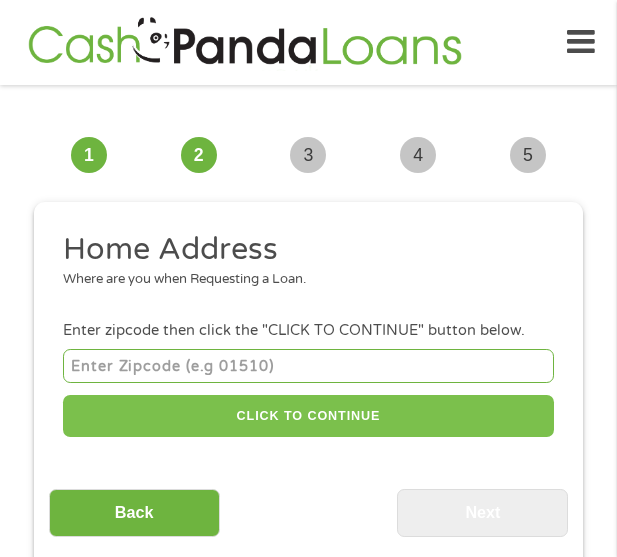 type on "[POSTAL_CODE]" 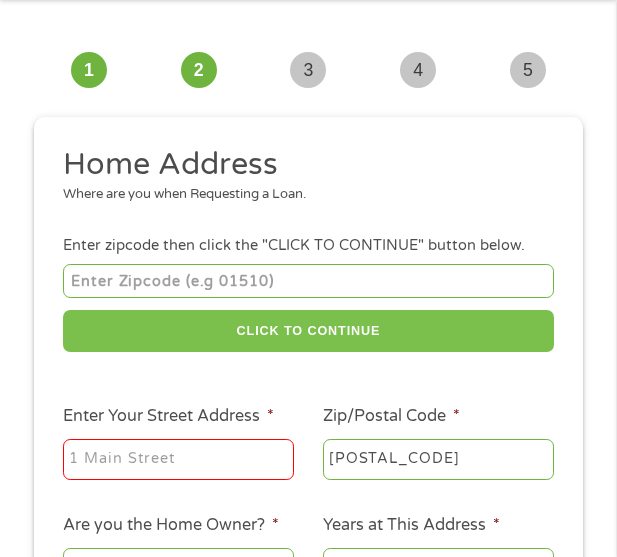 scroll, scrollTop: 200, scrollLeft: 0, axis: vertical 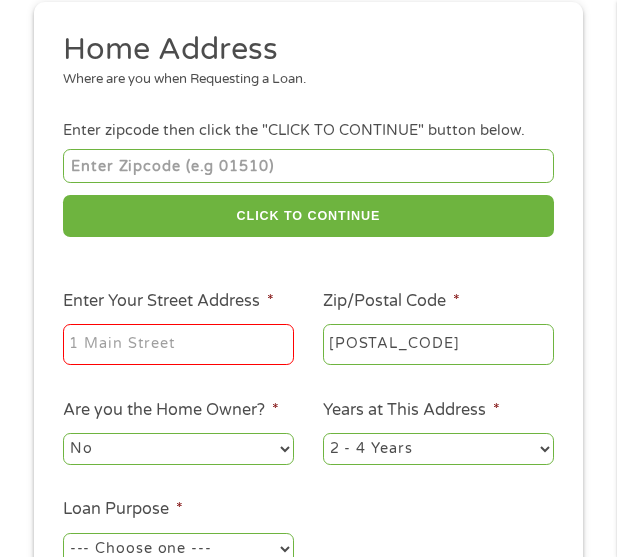 click on "Enter Your Street Address *" at bounding box center (178, 345) 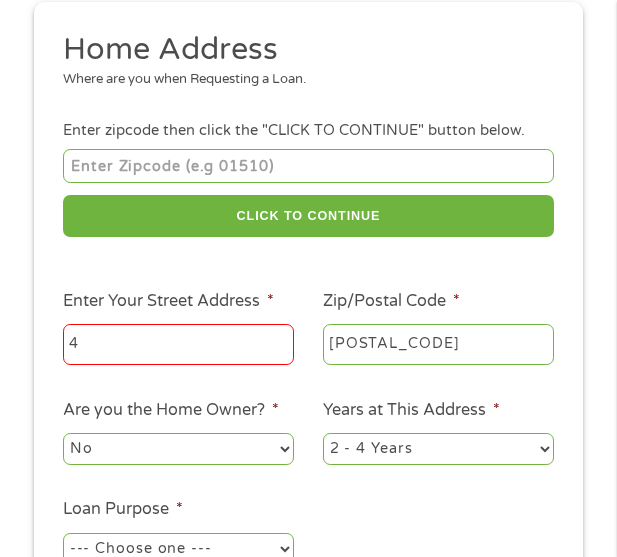click on "4" at bounding box center (178, 345) 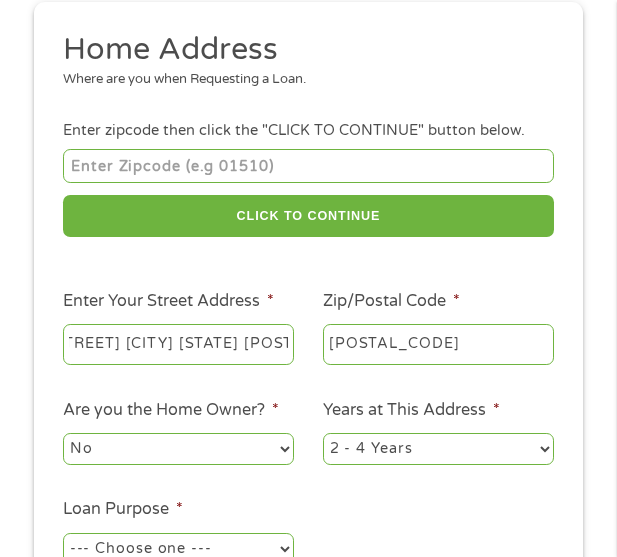 scroll, scrollTop: 0, scrollLeft: 130, axis: horizontal 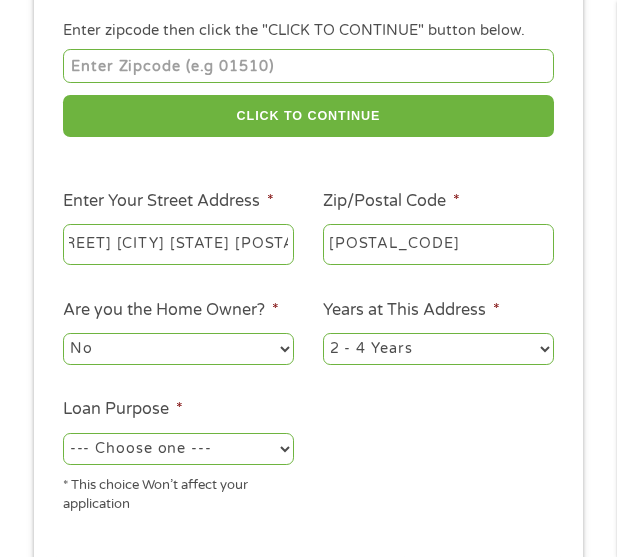 type on "[NUMBER] [STREET] [CITY] [STATE] [POSTAL_CODE]" 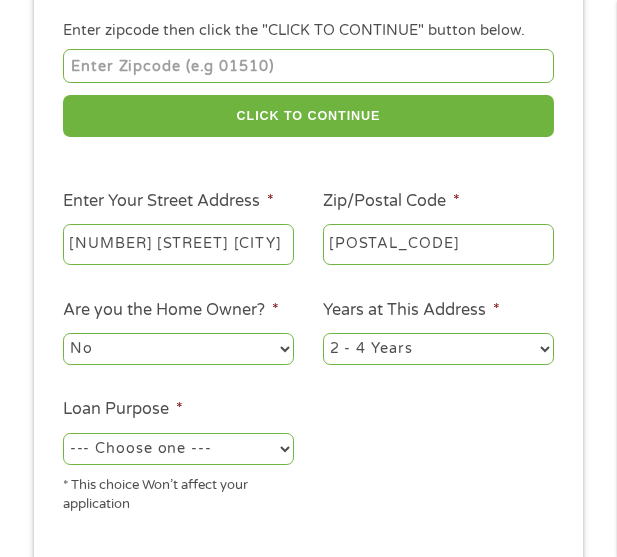 select on "yes" 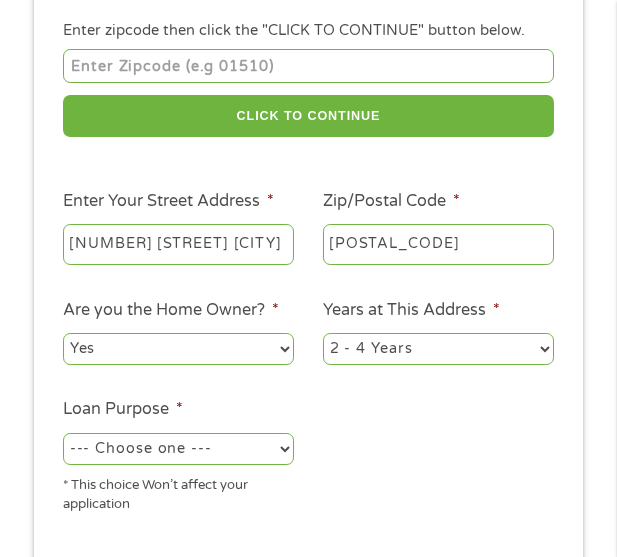 click on "No Yes" at bounding box center (178, 349) 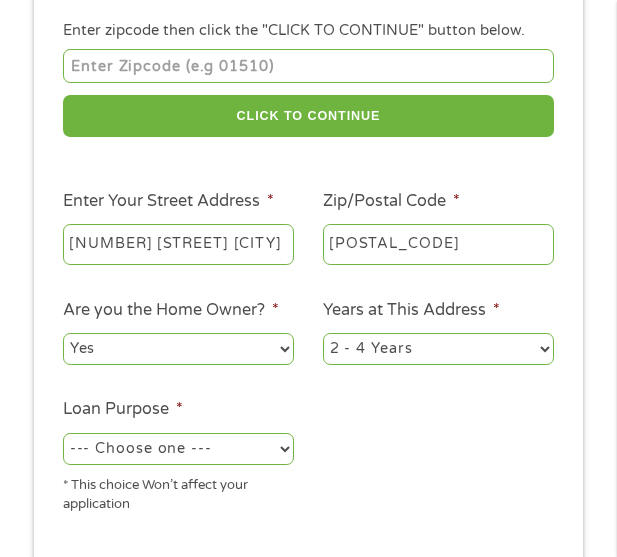 select on "60months" 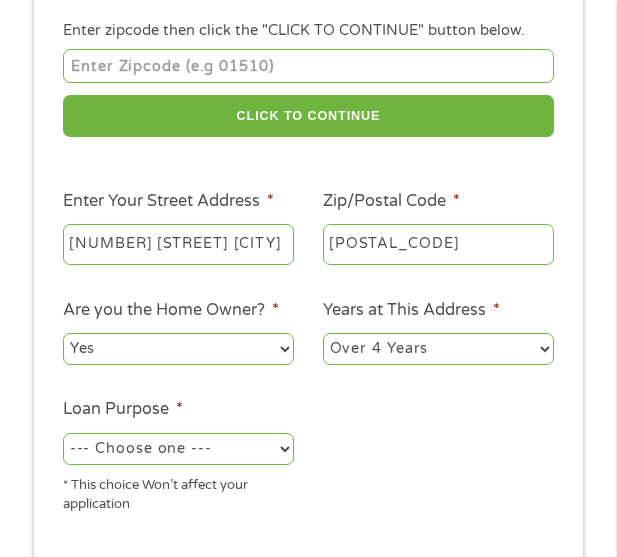 click on "1 Year or less 1 - 2 Years 2 - 4 Years Over 4 Years" at bounding box center (438, 349) 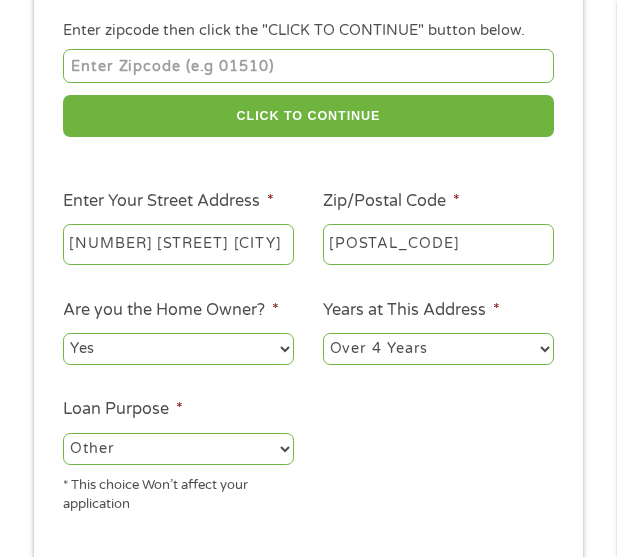 click on "--- Choose one --- Pay Bills Debt Consolidation Home Improvement Major Purchase Car Loan Short Term Cash Medical Expenses Other" at bounding box center (178, 449) 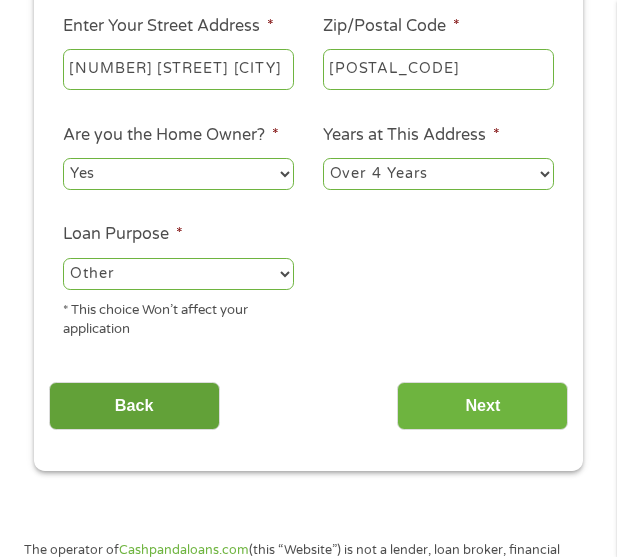 scroll, scrollTop: 500, scrollLeft: 0, axis: vertical 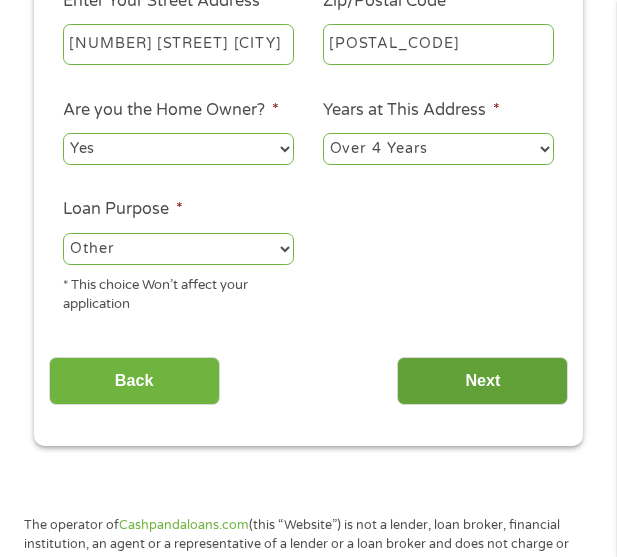 click on "Next" at bounding box center (482, 381) 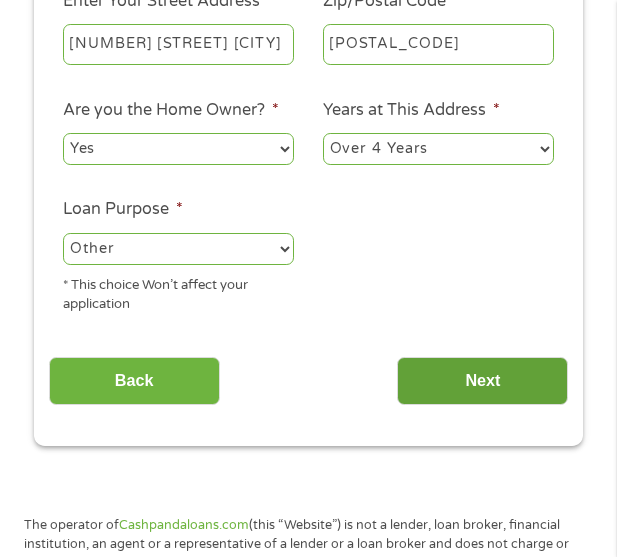 scroll, scrollTop: 8, scrollLeft: 8, axis: both 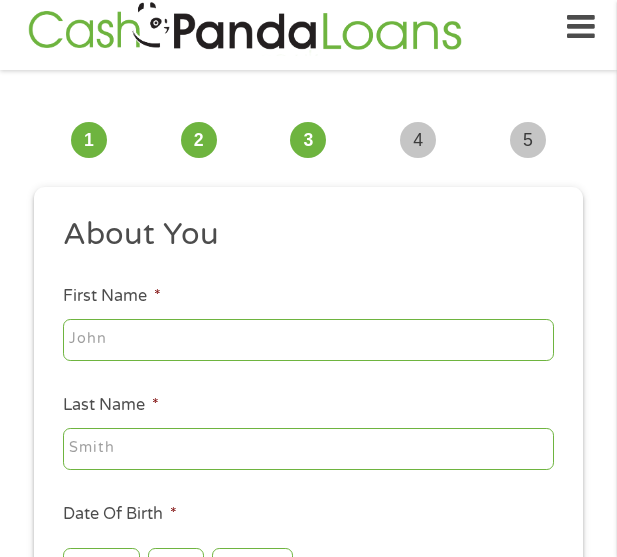 click on "First Name *" at bounding box center (308, 340) 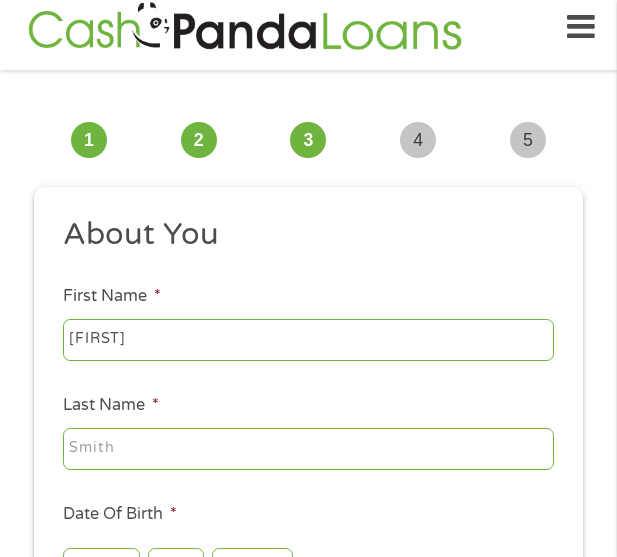 type on "[FIRST]" 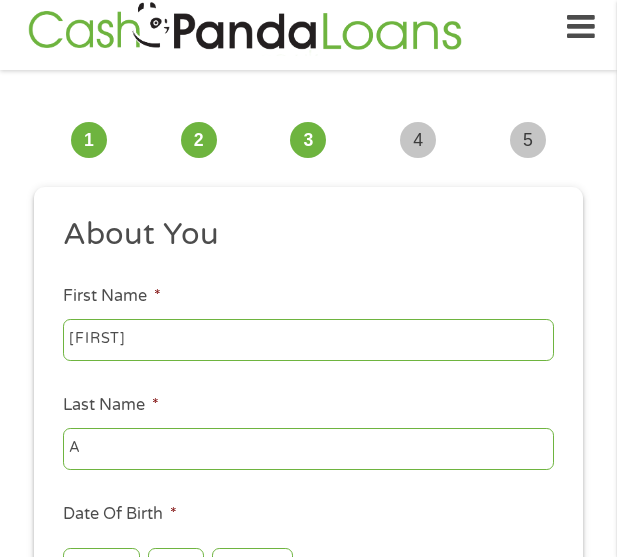 click on "A" at bounding box center (308, 449) 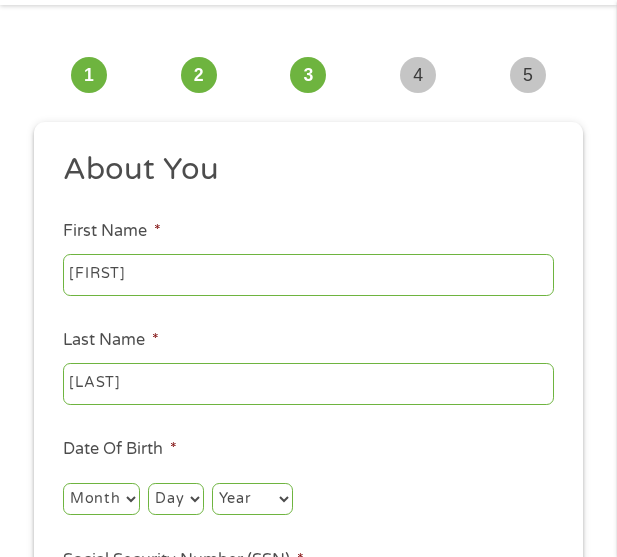 scroll, scrollTop: 115, scrollLeft: 0, axis: vertical 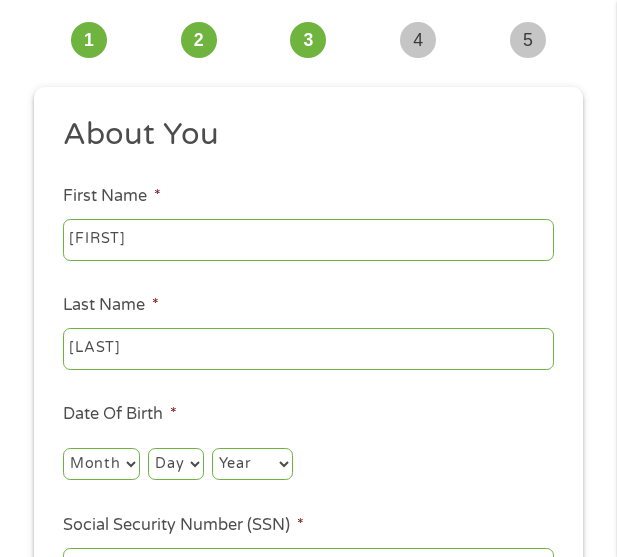 type on "[LAST]" 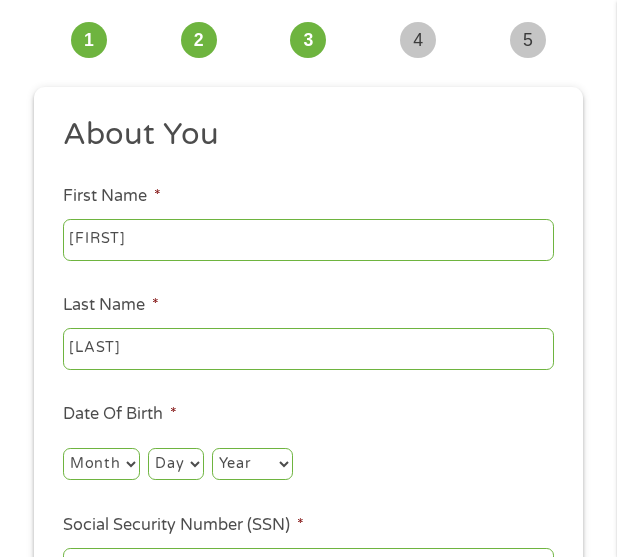 select on "10" 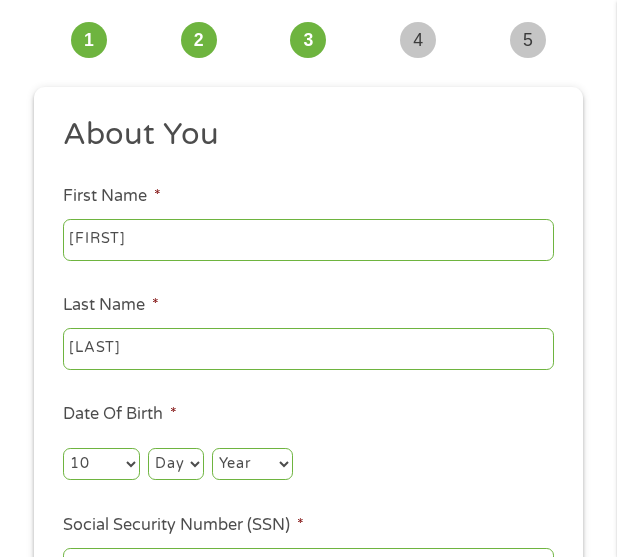 click on "Month 1 2 3 4 5 6 7 8 9 10 11 12" at bounding box center [101, 464] 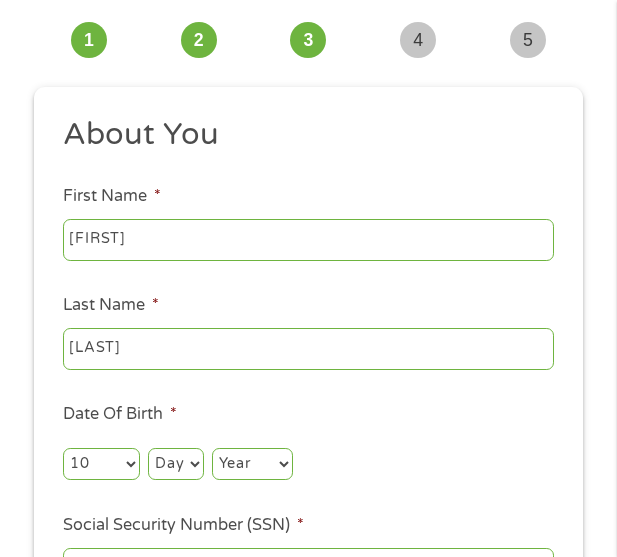 click on "Day 1 2 3 4 5 6 7 8 9 10 11 12 13 14 15 16 17 18 19 20 21 22 23 24 25 26 27 28 29 30 31" at bounding box center (175, 464) 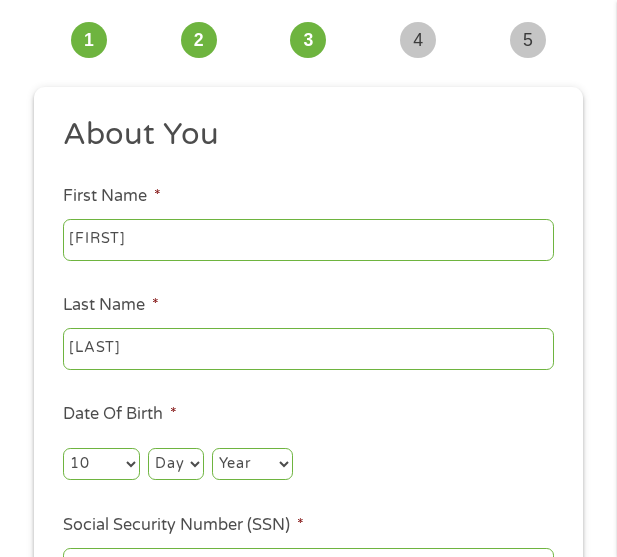 select on "29" 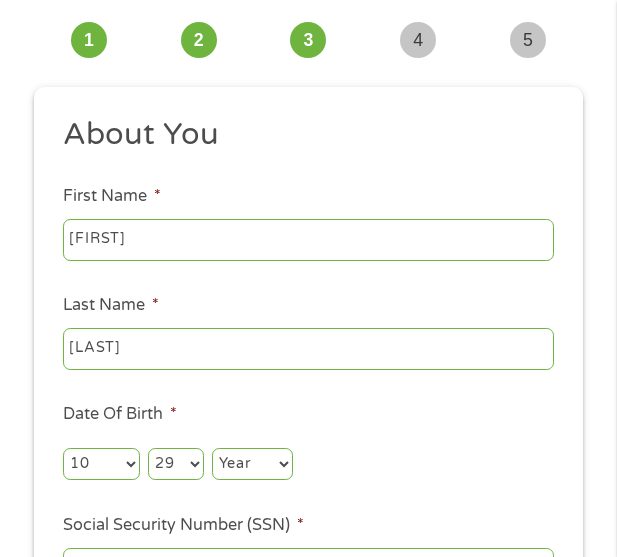 click on "Day 1 2 3 4 5 6 7 8 9 10 11 12 13 14 15 16 17 18 19 20 21 22 23 24 25 26 27 28 29 30 31" at bounding box center [175, 464] 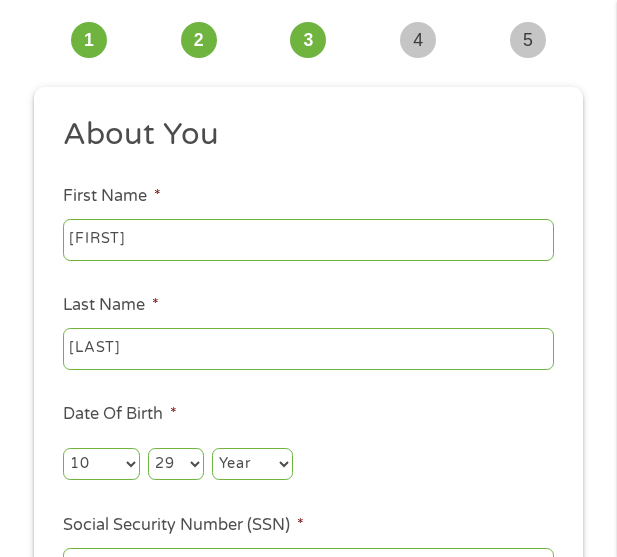 click on "Year 2007 2006 2005 2004 2003 2002 2001 2000 1999 1998 1997 1996 1995 1994 1993 1992 1991 1990 1989 1988 1987 1986 1985 1984 1983 1982 1981 1980 1979 1978 1977 1976 1975 1974 1973 1972 1971 1970 1969 1968 1967 1966 1965 1964 1963 1962 1961 1960 1959 1958 1957 1956 1955 1954 1953 1952 1951 1950 1949 1948 1947 1946 1945 1944 1943 1942 1941 1940 1939 1938 1937 1936 1935 1934 1933 1932 1931 1930 1929 1928 1927 1926 1925 1924 1923 1922 1921 1920" at bounding box center (252, 464) 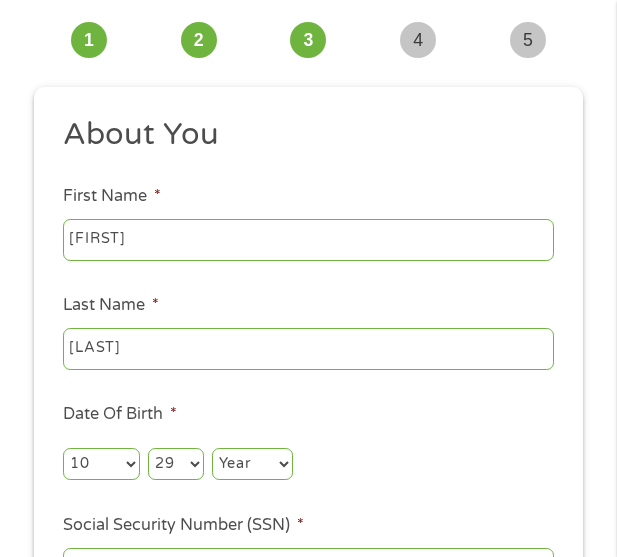 select on "1981" 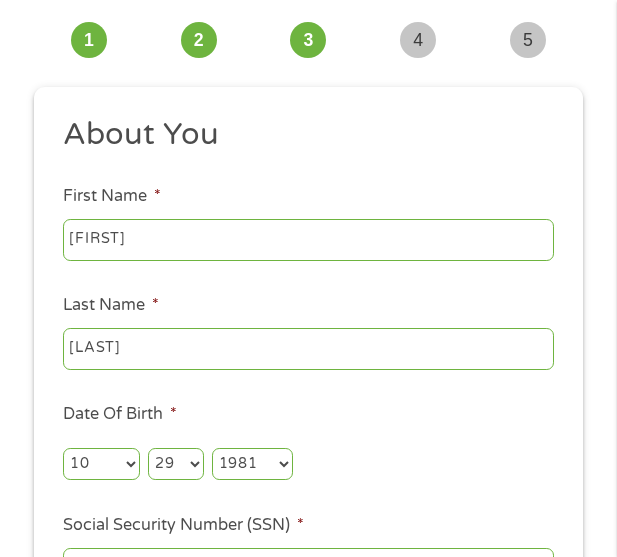 click on "Year 2007 2006 2005 2004 2003 2002 2001 2000 1999 1998 1997 1996 1995 1994 1993 1992 1991 1990 1989 1988 1987 1986 1985 1984 1983 1982 1981 1980 1979 1978 1977 1976 1975 1974 1973 1972 1971 1970 1969 1968 1967 1966 1965 1964 1963 1962 1961 1960 1959 1958 1957 1956 1955 1954 1953 1952 1951 1950 1949 1948 1947 1946 1945 1944 1943 1942 1941 1940 1939 1938 1937 1936 1935 1934 1933 1932 1931 1930 1929 1928 1927 1926 1925 1924 1923 1922 1921 1920" at bounding box center (252, 464) 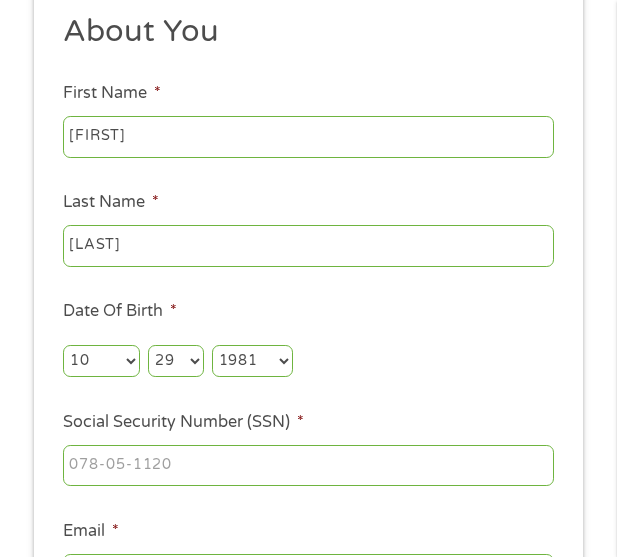 scroll, scrollTop: 315, scrollLeft: 0, axis: vertical 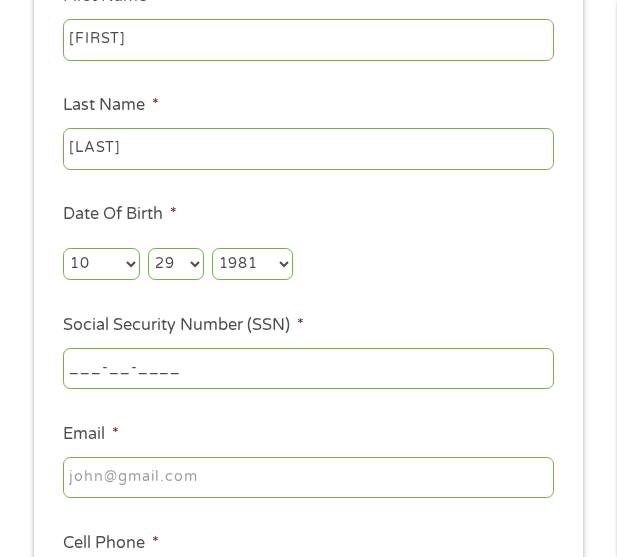 click on "___-__-____" at bounding box center (308, 369) 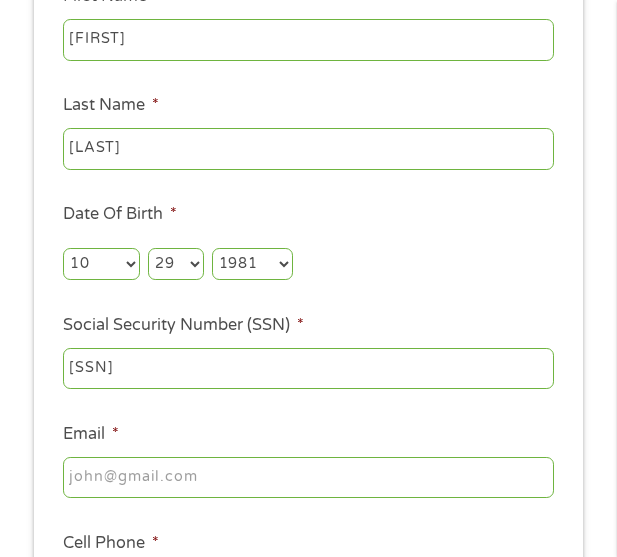 type on "[SSN]" 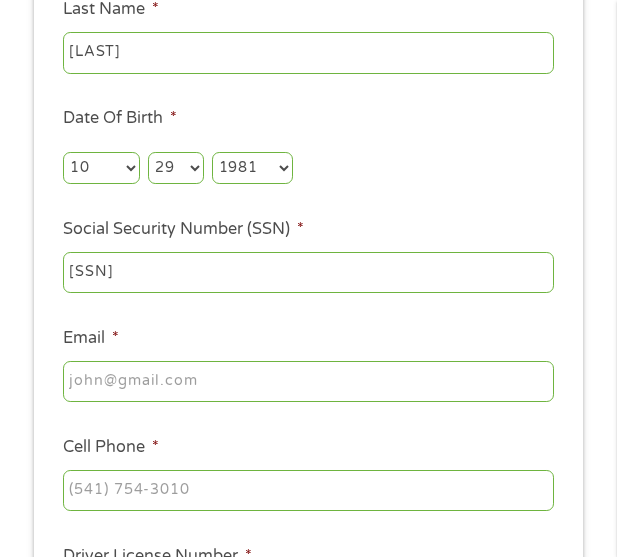 scroll, scrollTop: 515, scrollLeft: 0, axis: vertical 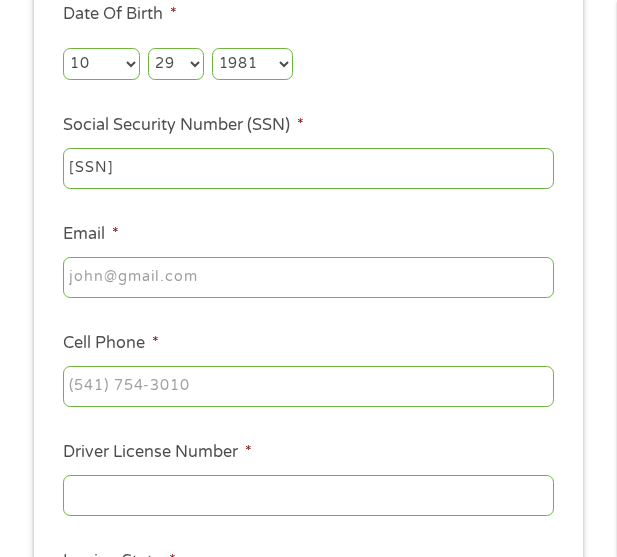 click on "Email *" at bounding box center (308, 278) 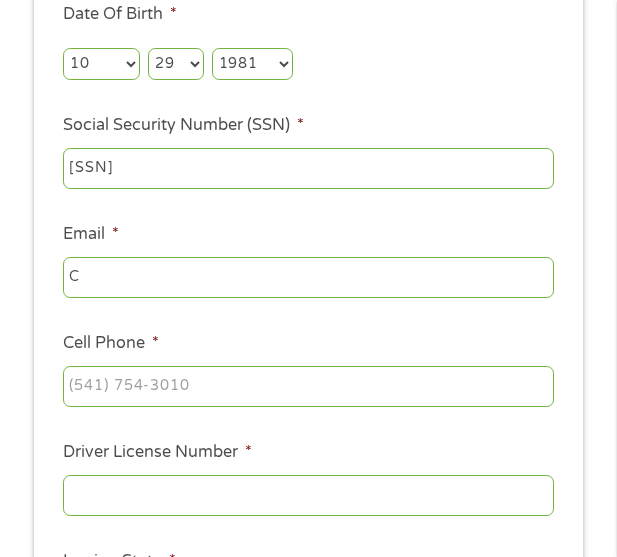 click on "C" at bounding box center [308, 278] 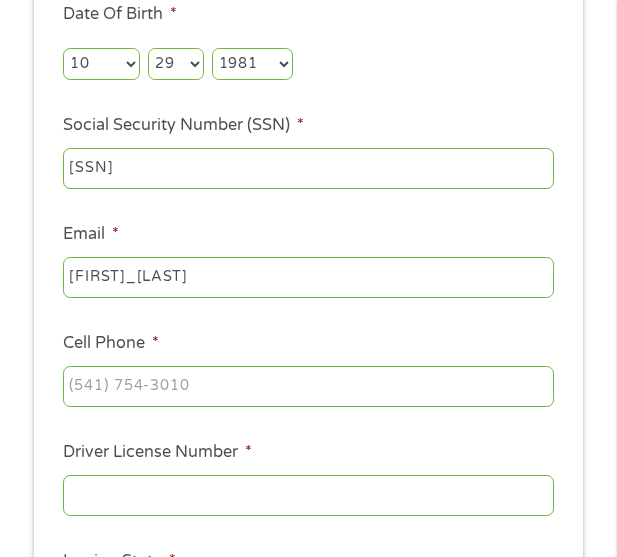 click on "[FIRST]_[LAST]" at bounding box center (308, 278) 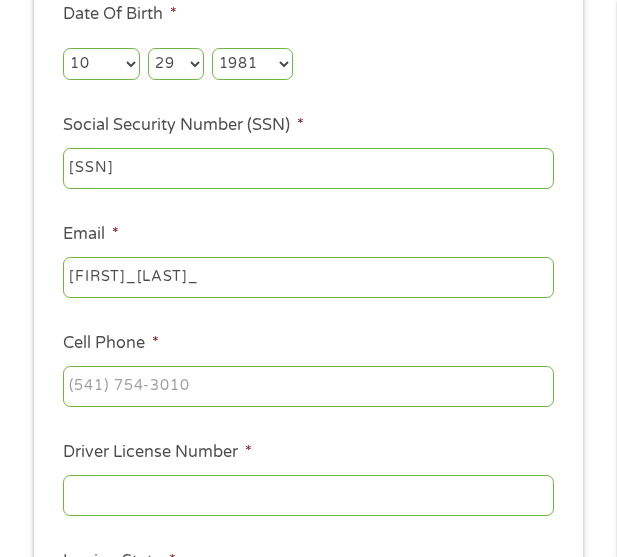 click on "[FIRST]_[LAST]_" at bounding box center (308, 278) 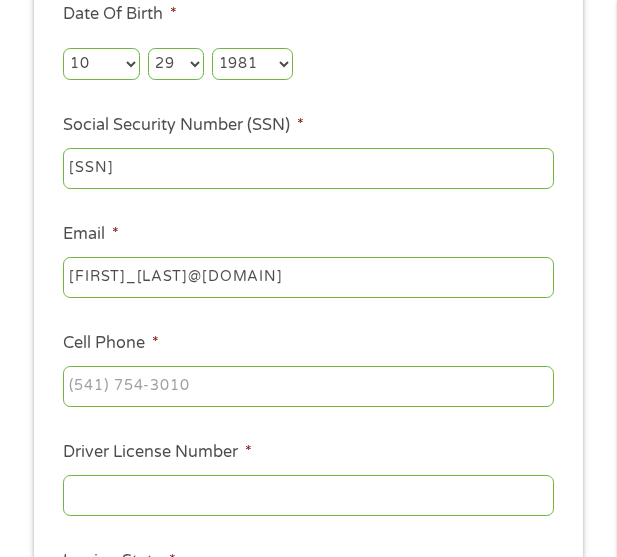 scroll, scrollTop: 615, scrollLeft: 0, axis: vertical 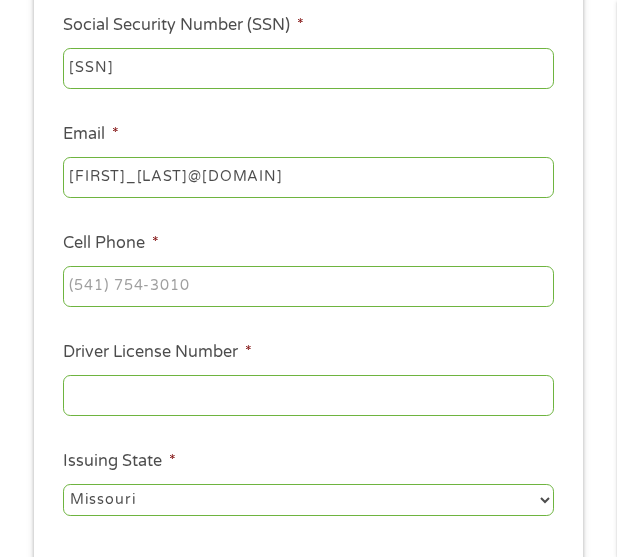 type on "[FIRST]_[LAST]@[DOMAIN]" 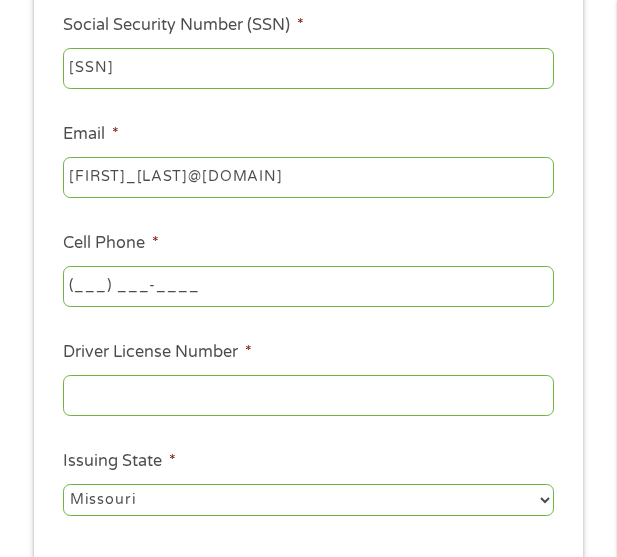 click on "(___) ___-____" at bounding box center (308, 287) 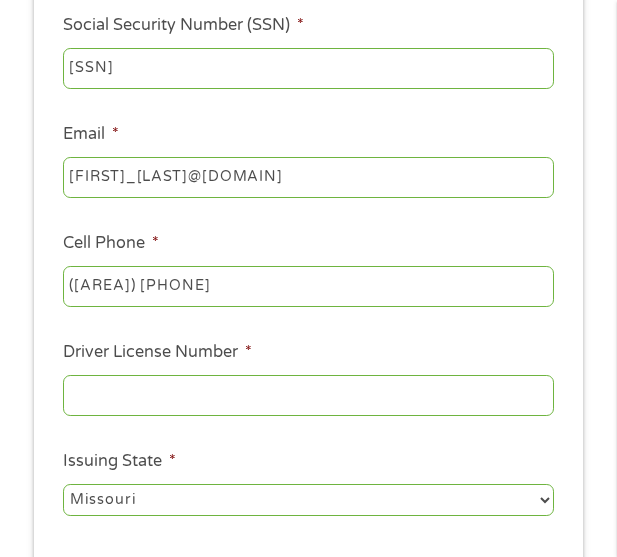 type on "([AREA]) [PHONE]" 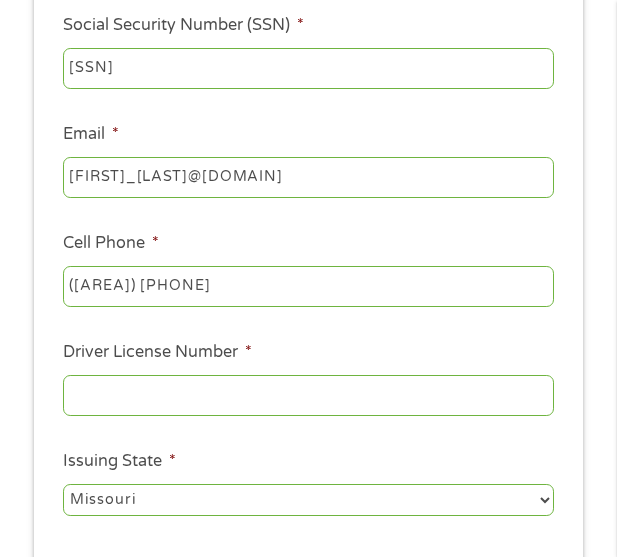 click on "Driver License Number *" at bounding box center (308, 396) 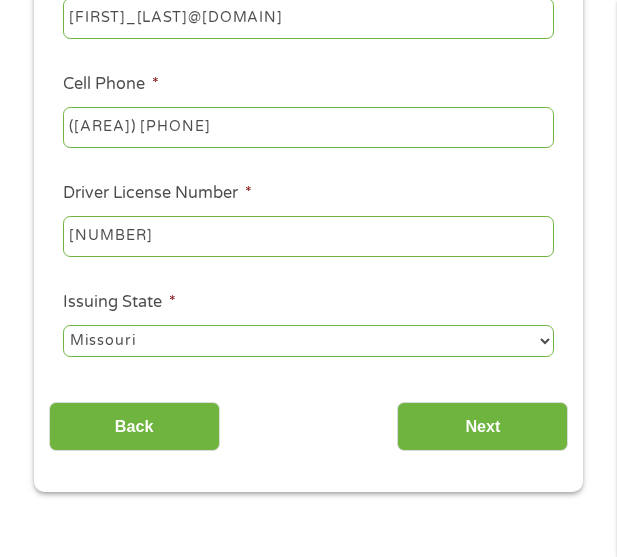 scroll, scrollTop: 815, scrollLeft: 0, axis: vertical 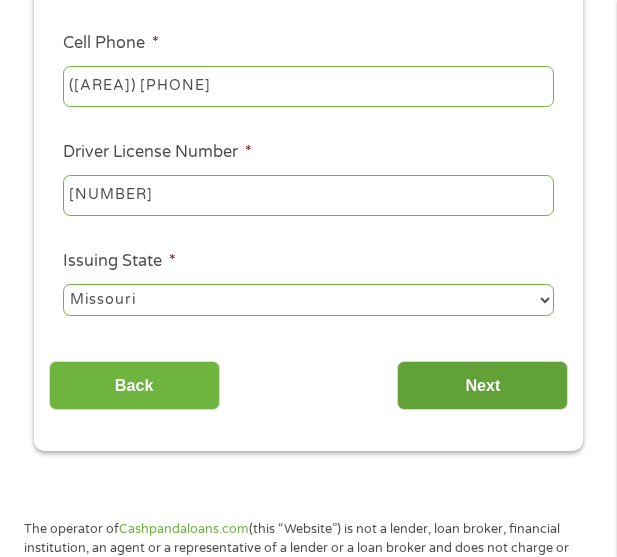 type on "[NUMBER]" 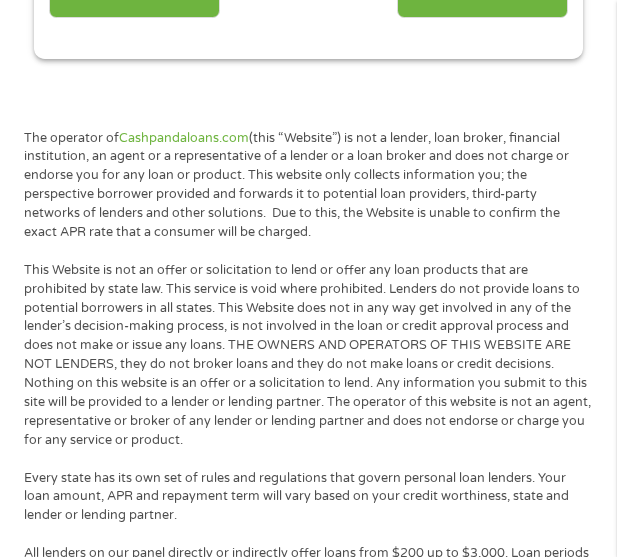 scroll, scrollTop: 8, scrollLeft: 8, axis: both 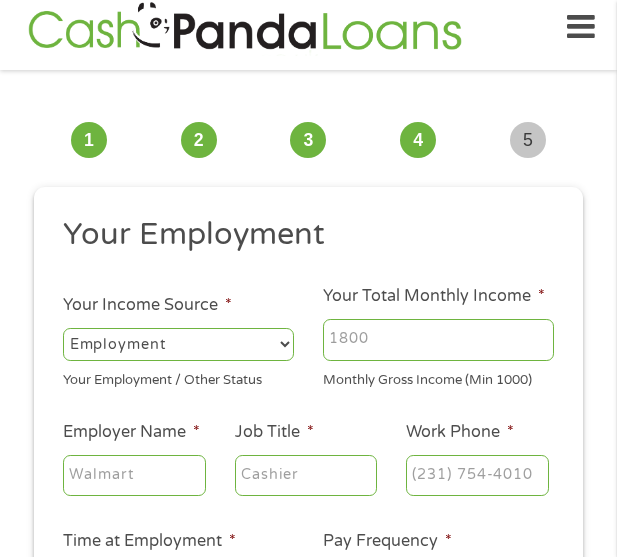 click on "Your Total Monthly Income *" at bounding box center [438, 340] 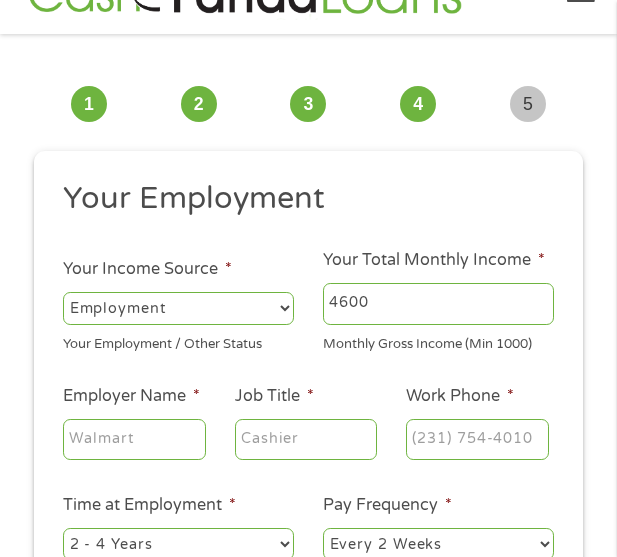 scroll, scrollTop: 115, scrollLeft: 0, axis: vertical 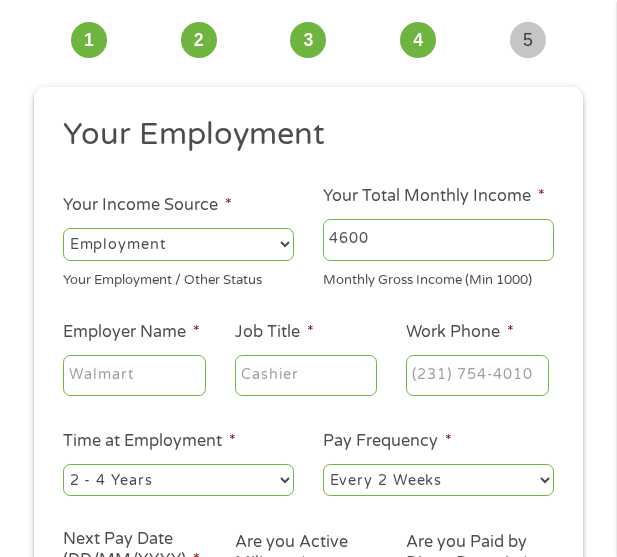 type on "4600" 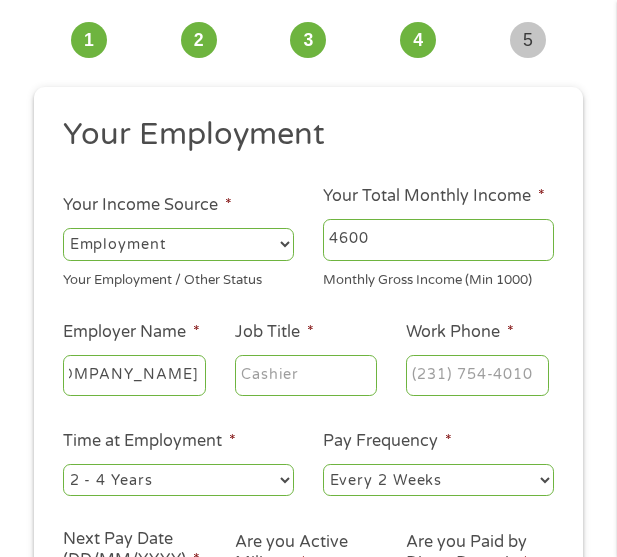 scroll, scrollTop: 0, scrollLeft: 121, axis: horizontal 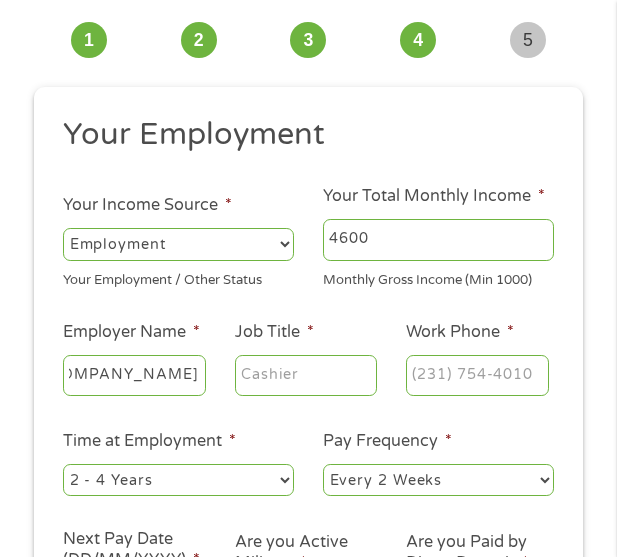 type on "[COMPANY_NAME]" 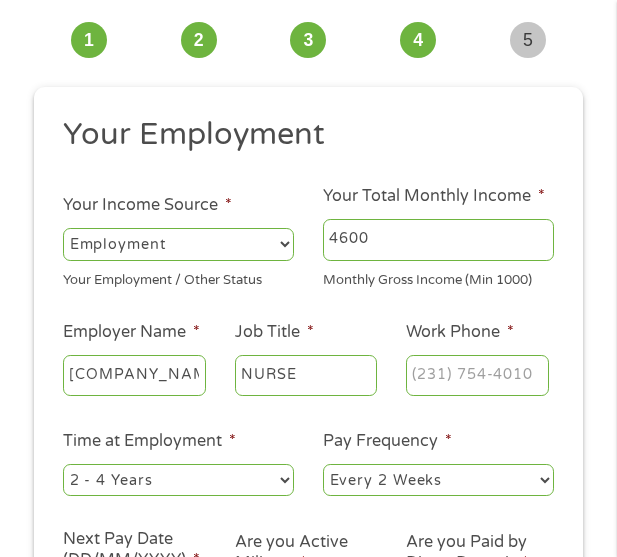type on "NURSE" 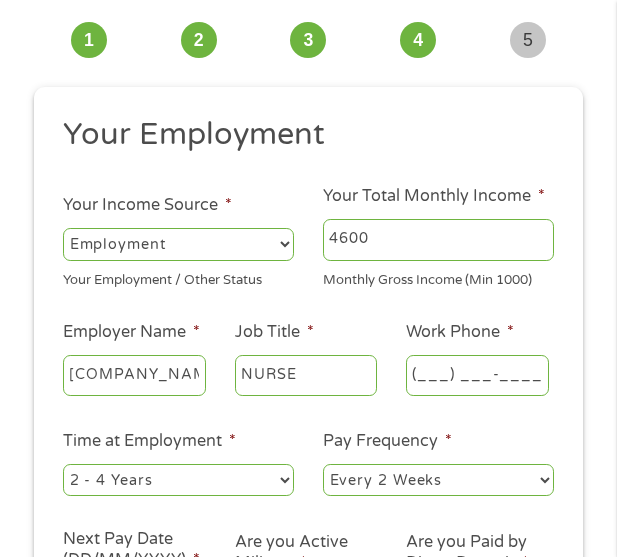 click on "(___) ___-____" at bounding box center (477, 376) 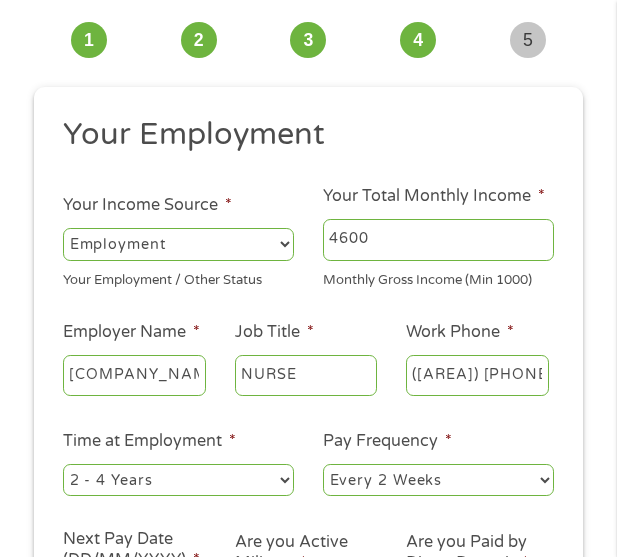 type on "([AREA]) [PHONE]" 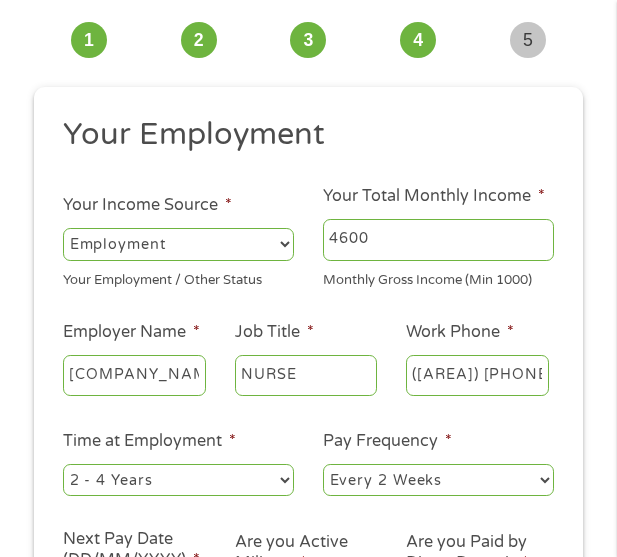 scroll, scrollTop: 215, scrollLeft: 0, axis: vertical 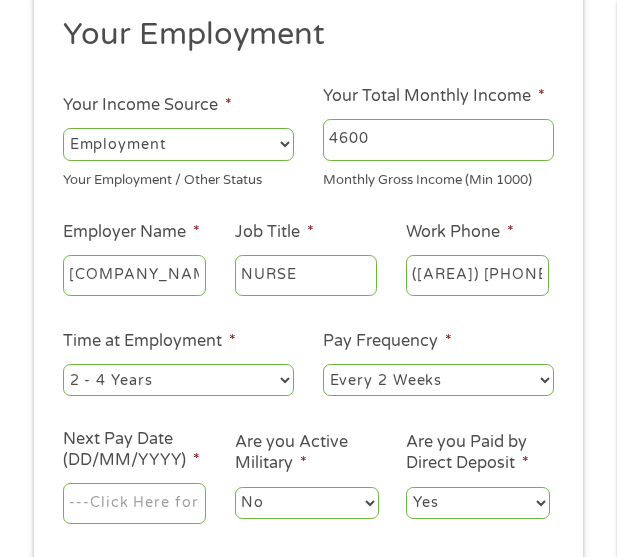 click on "--- Choose one --- 1 Year or less 1 - 2 Years 2 - 4 Years Over 4 Years" at bounding box center (178, 380) 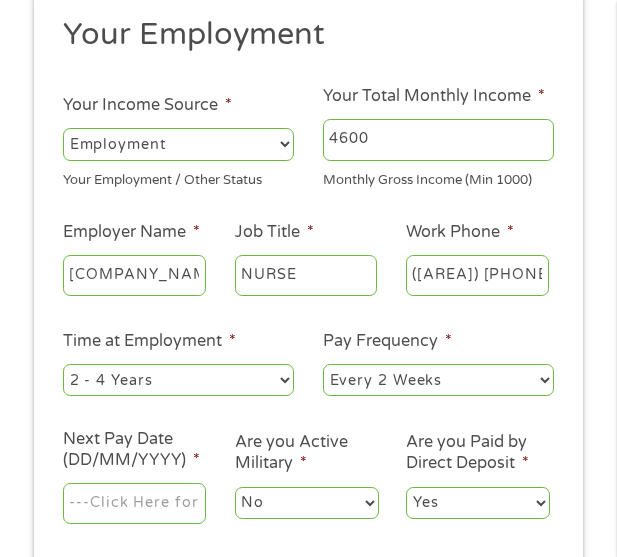 select on "60months" 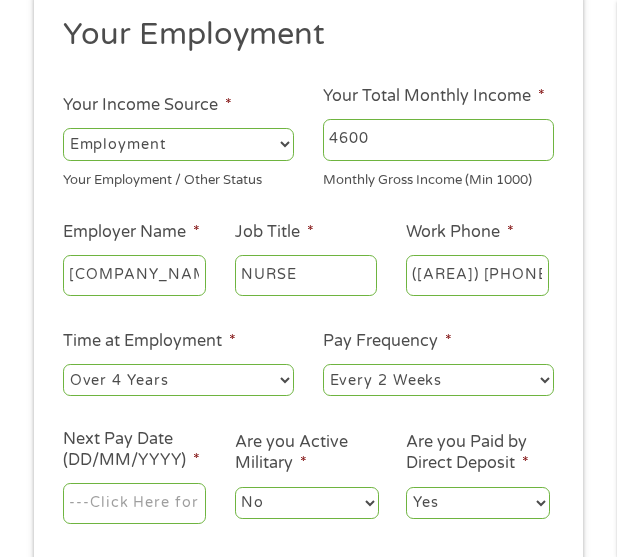 click on "--- Choose one --- 1 Year or less 1 - 2 Years 2 - 4 Years Over 4 Years" at bounding box center (178, 380) 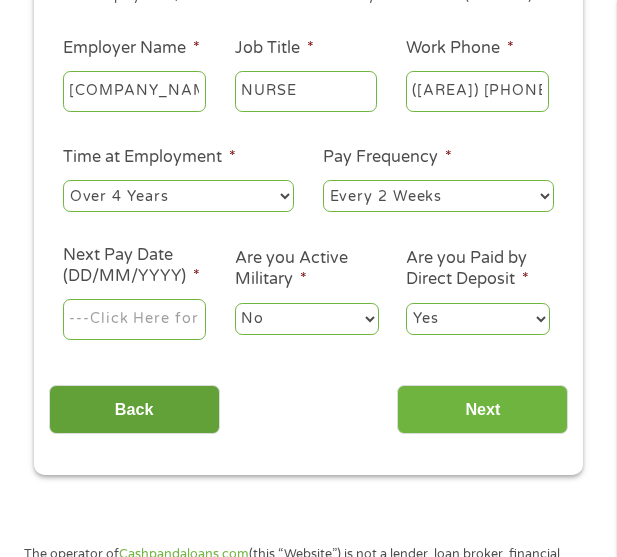 scroll, scrollTop: 415, scrollLeft: 0, axis: vertical 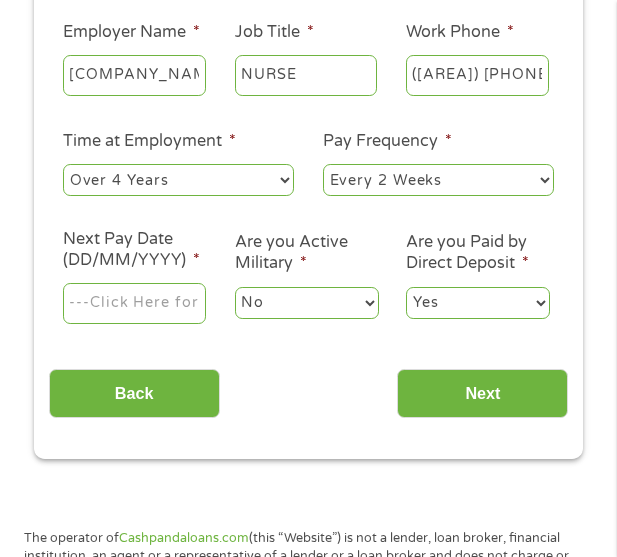 click on "Home Get Loan Offer How it works FAQs Blog Cash Loans Quick Loans Online Loans Payday Loans Cash Advances Préstamos Paycheck Loans Near Me Artificial Intelligence Loans Contact Us
1 Start 2 Your Home 3 About You 4 Employment 5 Banking 6
This field is hidden when viewing the form gclid This field is hidden when viewing the form Referrer https://www.cashpandaloans.com/ This field is hidden when viewing the form Source This field is hidden when viewing the form Campaign This field is hidden when viewing the form Medium This field is hidden when viewing the form adgroup This field is hidden when viewing the form creative This field is hidden when viewing the form position This field is hidden when viewing the form keyword This field is hidden when viewing the form matchtype This field is hidden when viewing the form device network" at bounding box center [308, 1061] 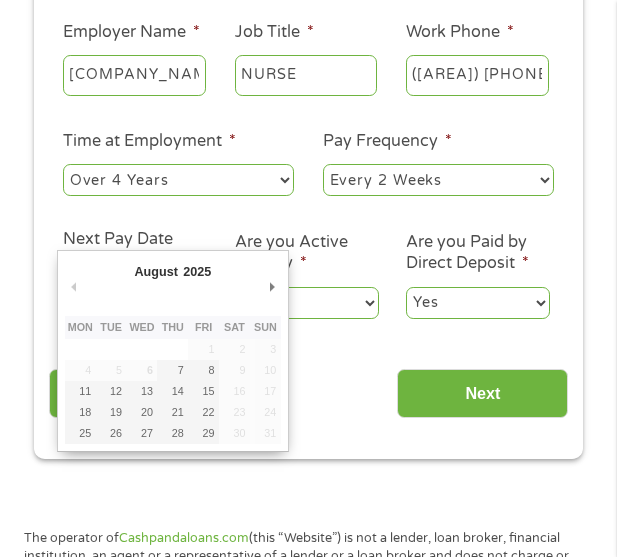 click on "Home Get Loan Offer How it works FAQs Blog Cash Loans Quick Loans Online Loans Payday Loans Cash Advances Préstamos Paycheck Loans Near Me Artificial Intelligence Loans Contact Us
1 Start 2 Your Home 3 About You 4 Employment 5 Banking 6
This field is hidden when viewing the form gclid This field is hidden when viewing the form Referrer https://www.cashpandaloans.com/ This field is hidden when viewing the form Source This field is hidden when viewing the form Campaign This field is hidden when viewing the form Medium This field is hidden when viewing the form adgroup This field is hidden when viewing the form creative This field is hidden when viewing the form position This field is hidden when viewing the form keyword This field is hidden when viewing the form matchtype This field is hidden when viewing the form device network" at bounding box center (308, 1061) 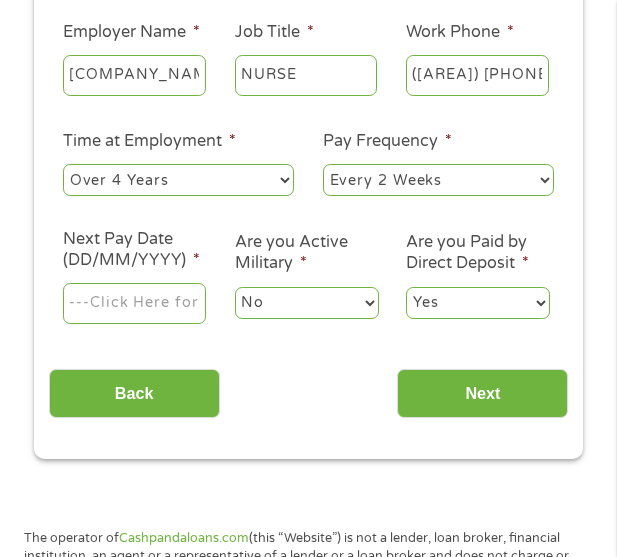 click on "Next Pay Date (DD/MM/YYYY) *" at bounding box center [134, 304] 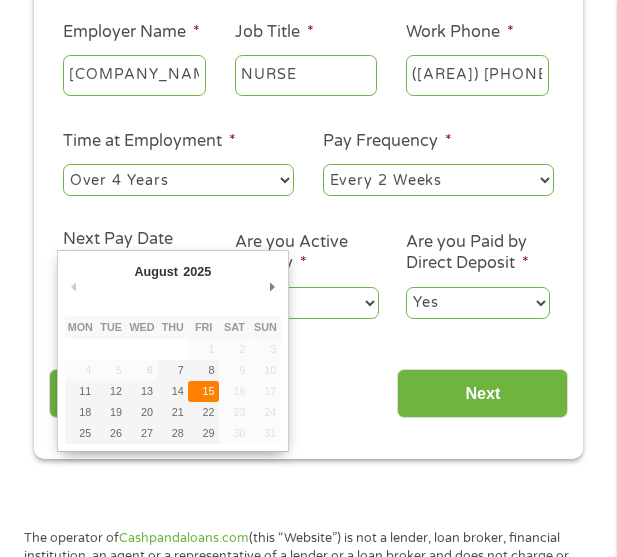 type on "15/08/2025" 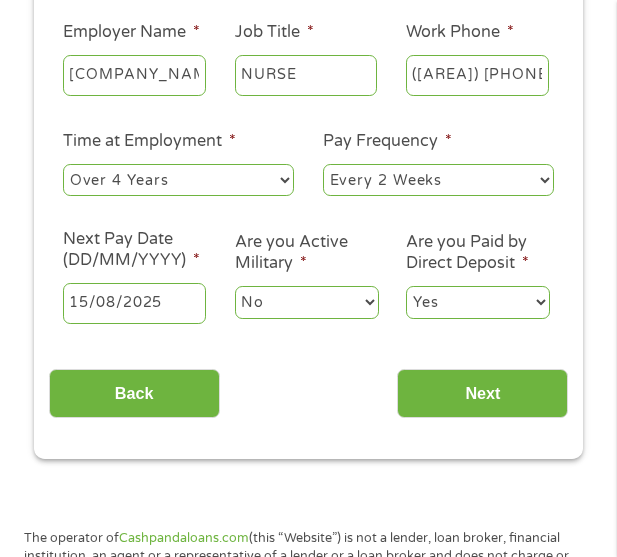 click on "Yes No" at bounding box center [478, 302] 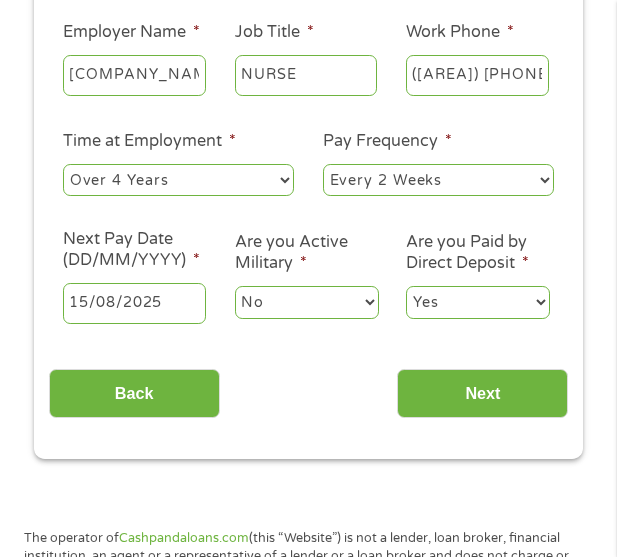 click on "Back   Next" at bounding box center [309, 393] 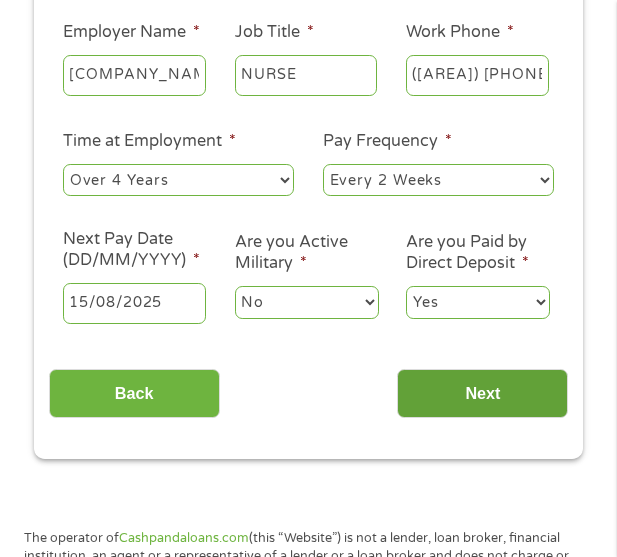 click on "Next" at bounding box center [482, 393] 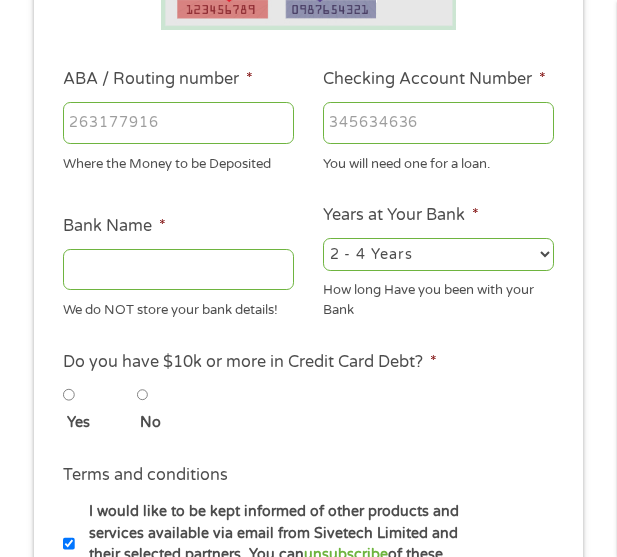 scroll, scrollTop: 8, scrollLeft: 8, axis: both 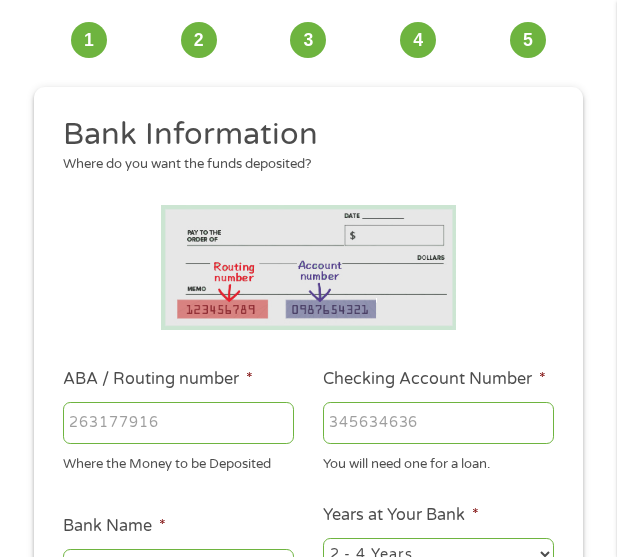 click on "ABA / Routing number *" at bounding box center (178, 423) 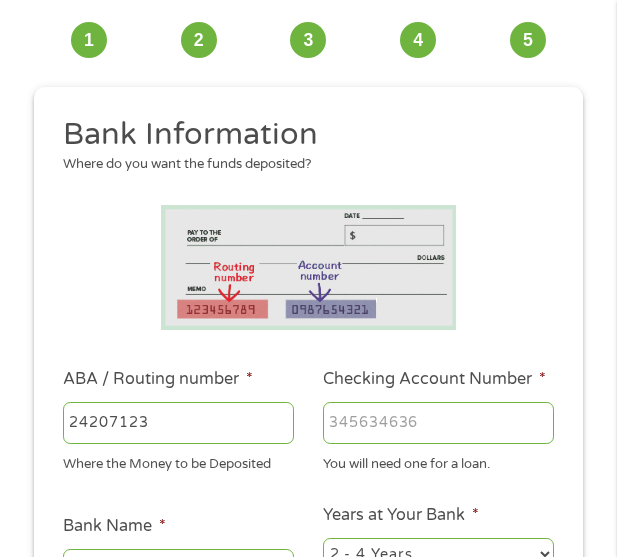type on "242071237" 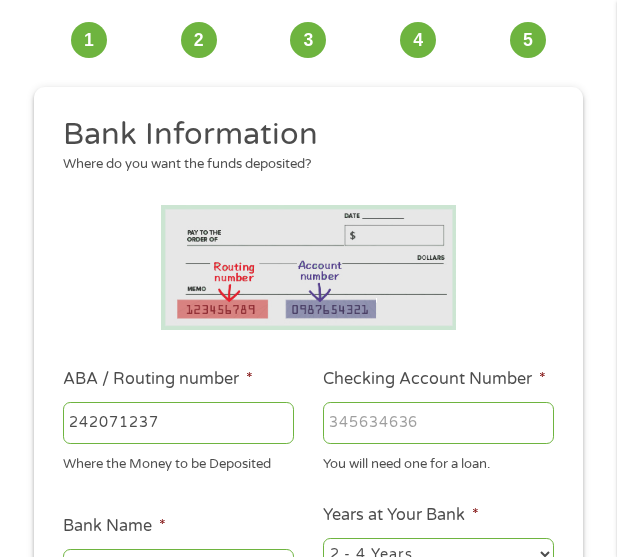type on "PNC BANK NA" 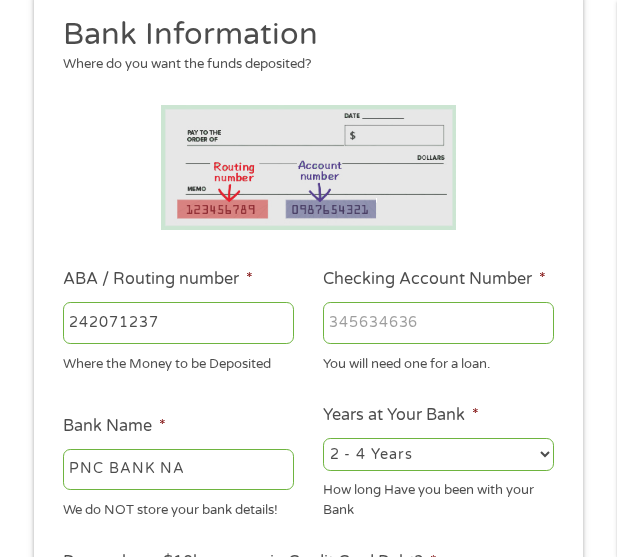 scroll, scrollTop: 315, scrollLeft: 0, axis: vertical 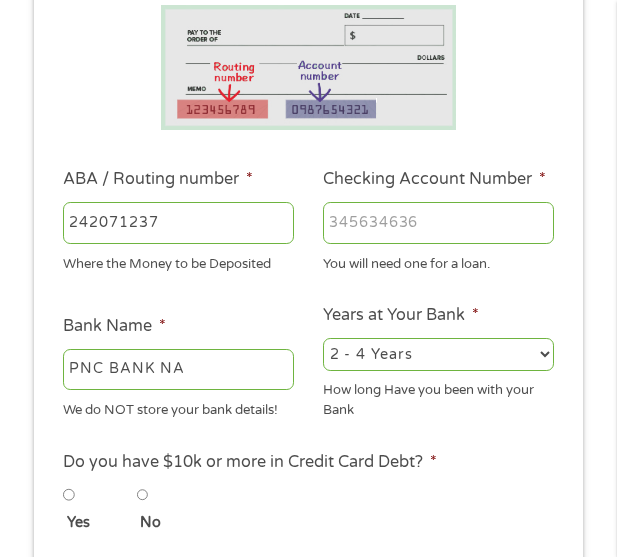 type on "242071237" 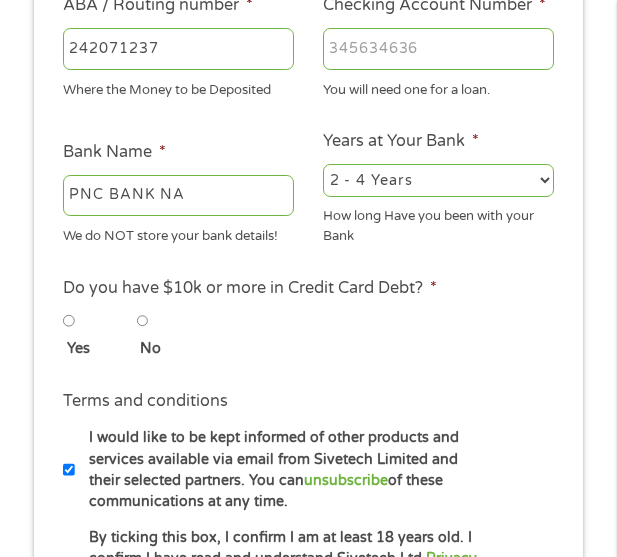 scroll, scrollTop: 515, scrollLeft: 0, axis: vertical 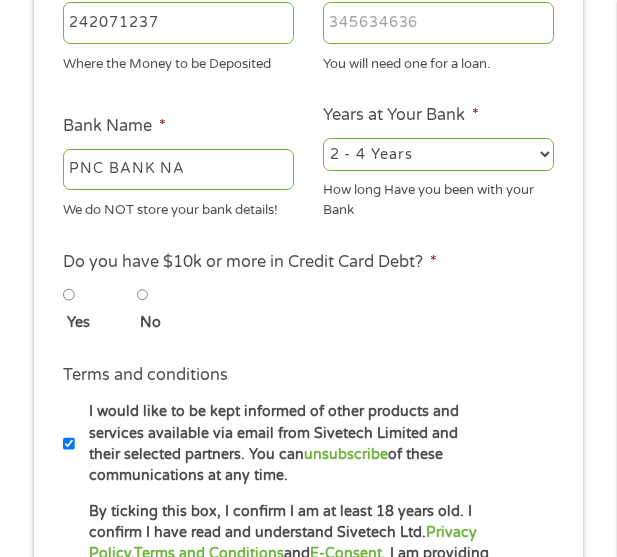type on "[NUMBER]" 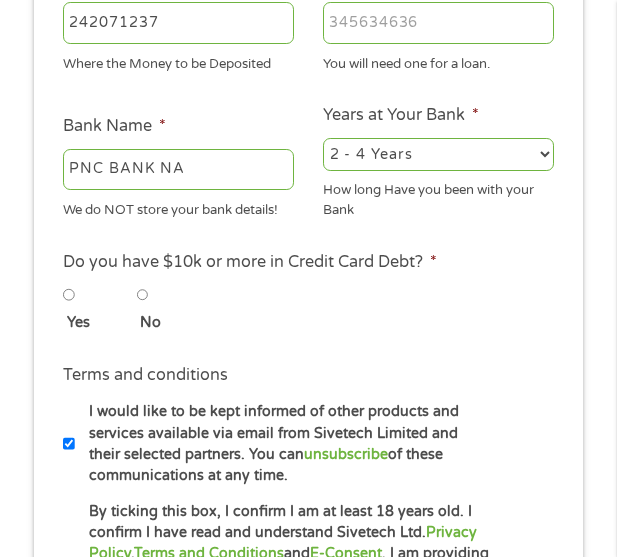 click on "2 - 4 Years 6 - 12 Months 1 - 2 Years Over 4 Years" at bounding box center [438, 154] 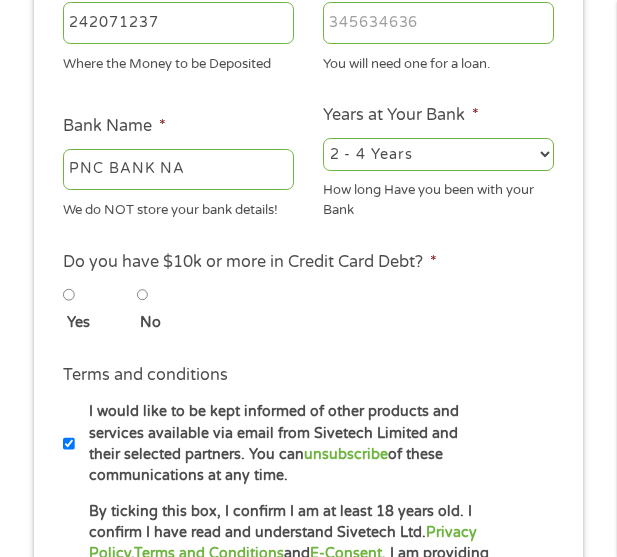 select on "60months" 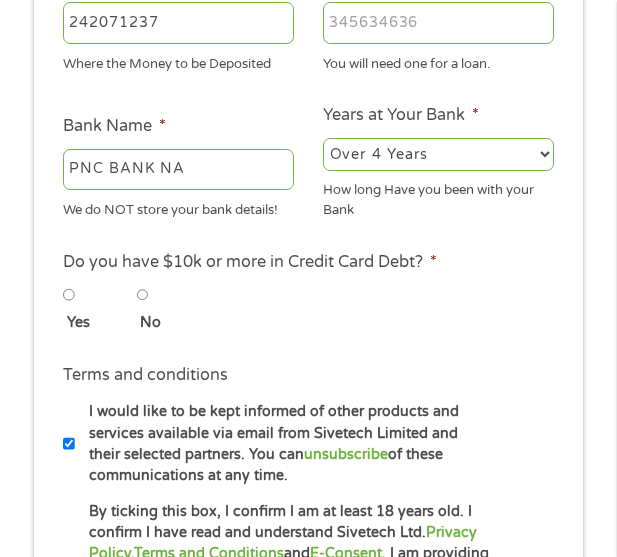 click on "2 - 4 Years 6 - 12 Months 1 - 2 Years Over 4 Years" at bounding box center [438, 154] 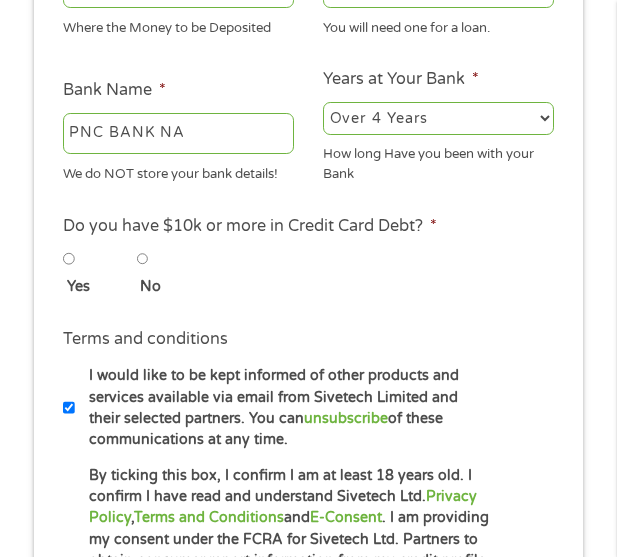 scroll, scrollTop: 615, scrollLeft: 0, axis: vertical 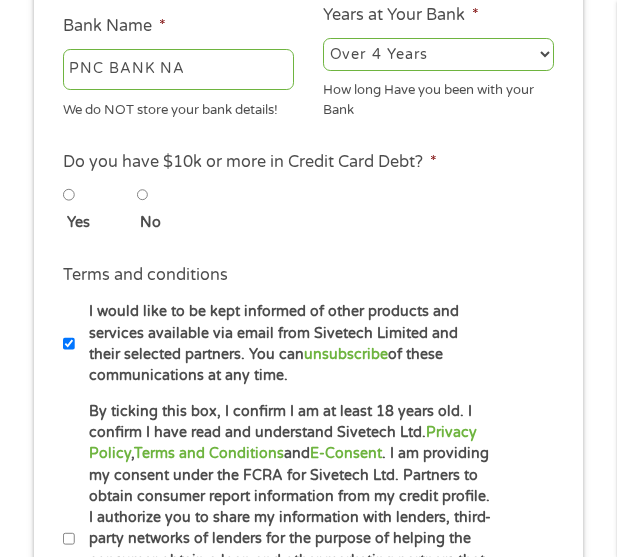 click on "No" at bounding box center [143, 195] 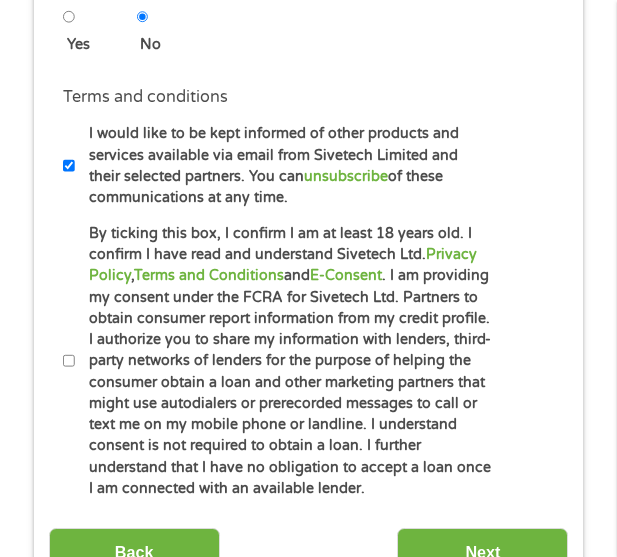 scroll, scrollTop: 815, scrollLeft: 0, axis: vertical 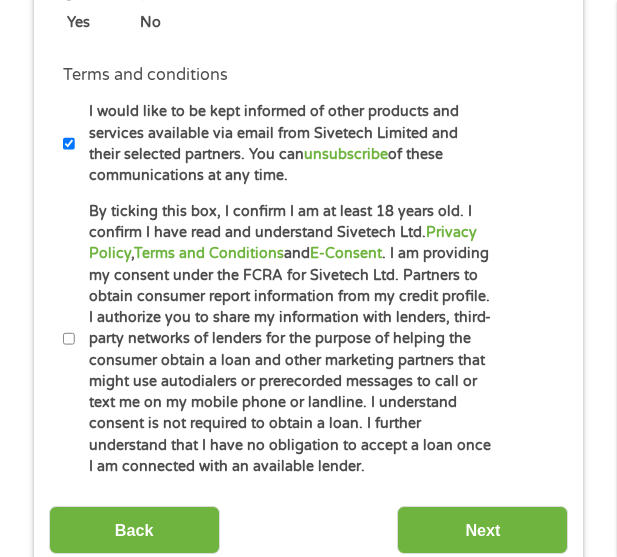 click on "By ticking this box, I confirm I am at least 18 years old. I confirm I have read and understand Sivetech Ltd.  Privacy Policy ,  Terms and Conditions  and  E-Consent . I am providing my consent under the FCRA for Sivetech Ltd. Partners to obtain consumer report information from my credit profile. I authorize you to share my information with lenders, third-party networks of lenders for the purpose of helping the consumer obtain a loan and other marketing partners that might use autodialers or prerecorded messages to call or text me on my mobile phone or landline. I understand consent is not required to obtain a loan. I further understand that I have no obligation to accept a loan once I am connected with an available lender." at bounding box center (69, 339) 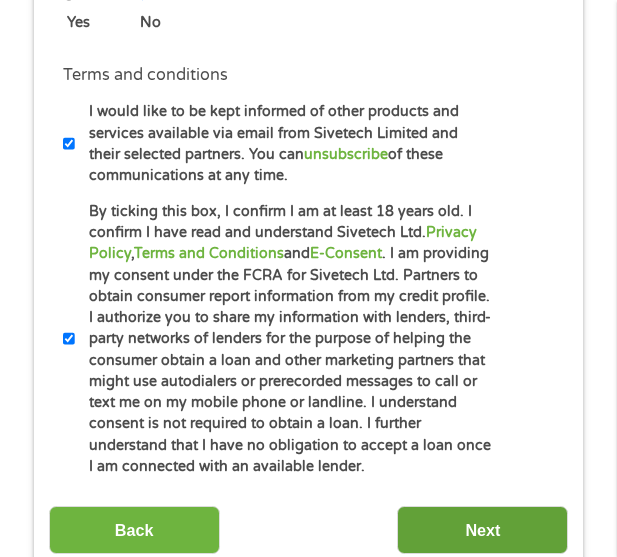 click on "Next" at bounding box center (482, 530) 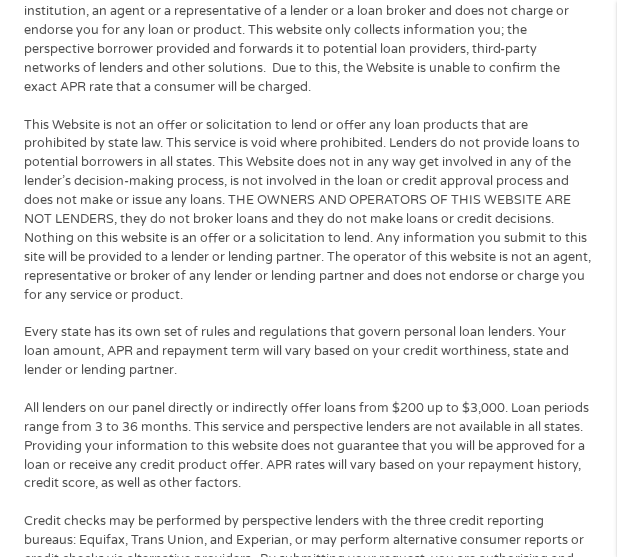 scroll, scrollTop: 8, scrollLeft: 8, axis: both 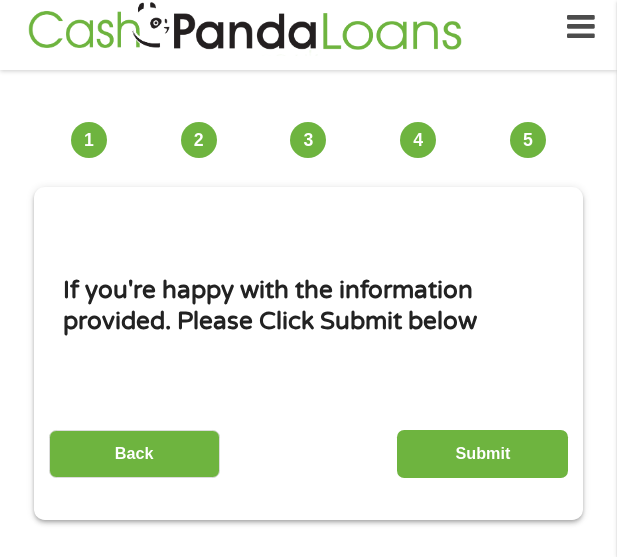 click on "Submit" at bounding box center [482, 454] 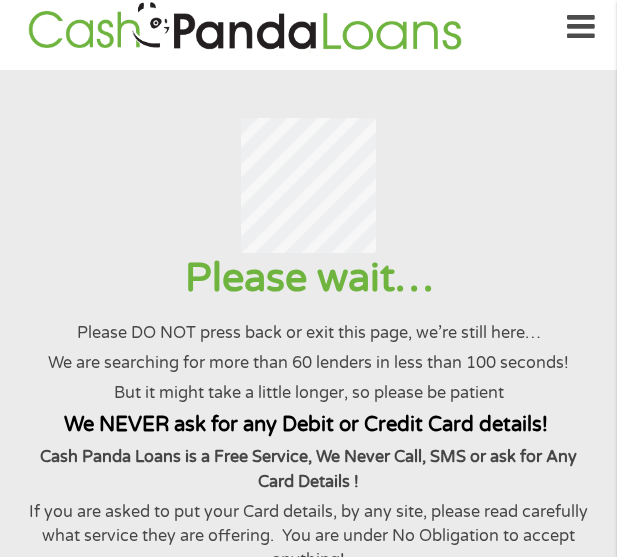 scroll, scrollTop: 0, scrollLeft: 0, axis: both 